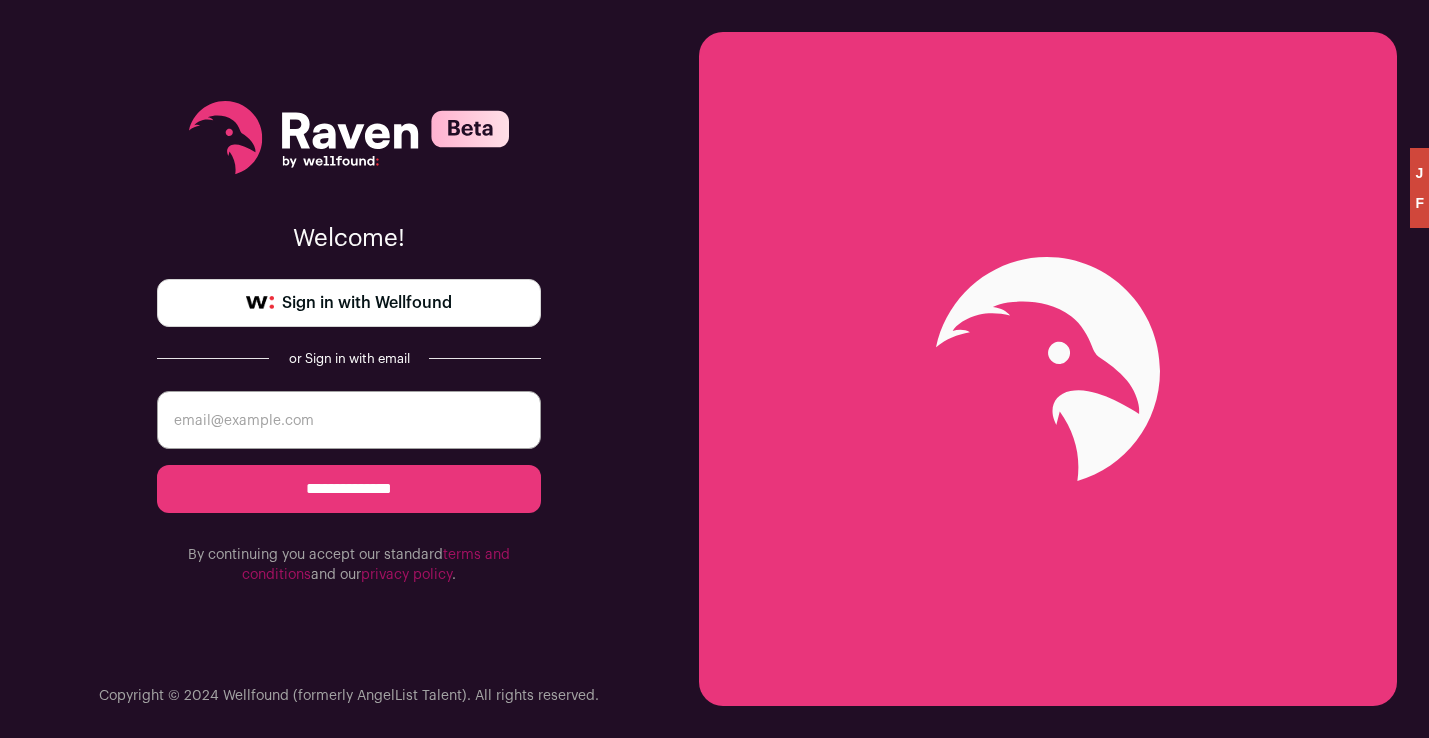 scroll, scrollTop: 0, scrollLeft: 0, axis: both 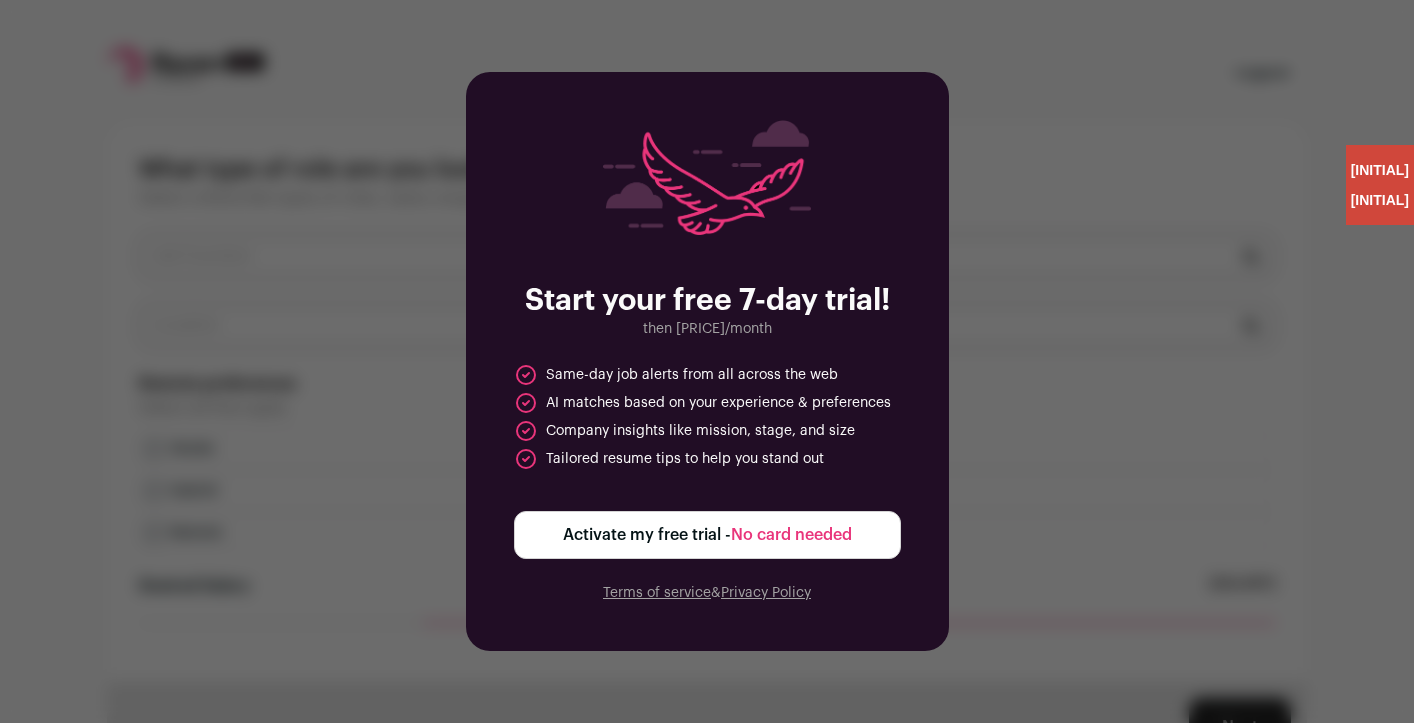 click on "No card needed" at bounding box center [791, 535] 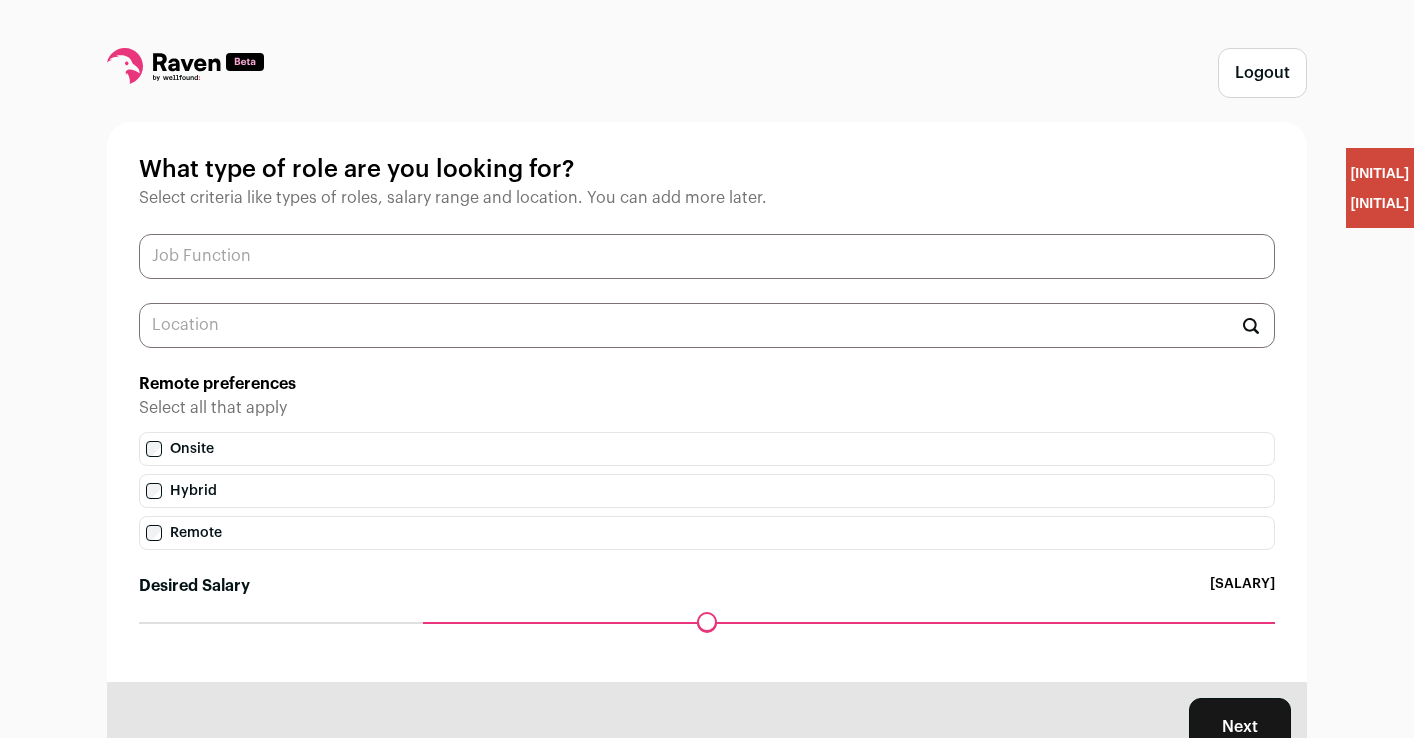 click at bounding box center [707, 256] 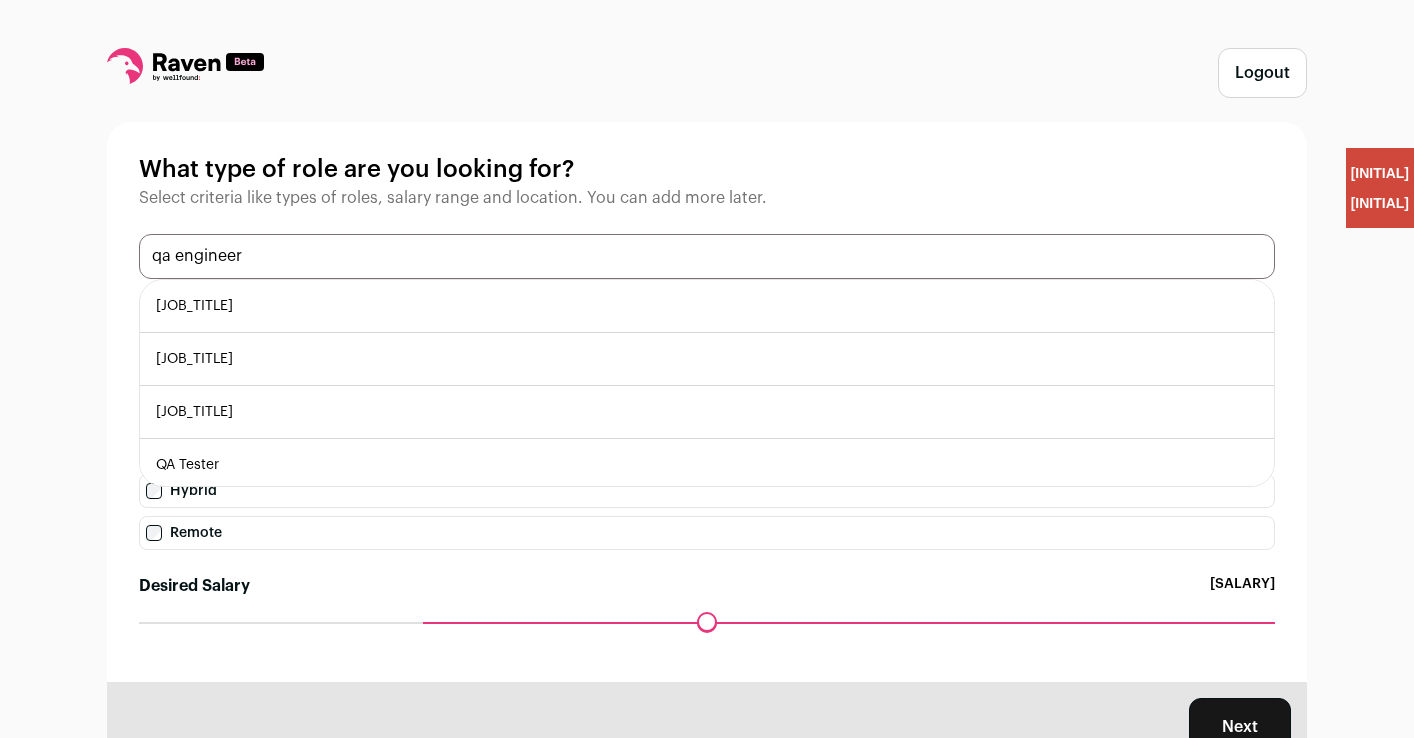 type on "qa engineer" 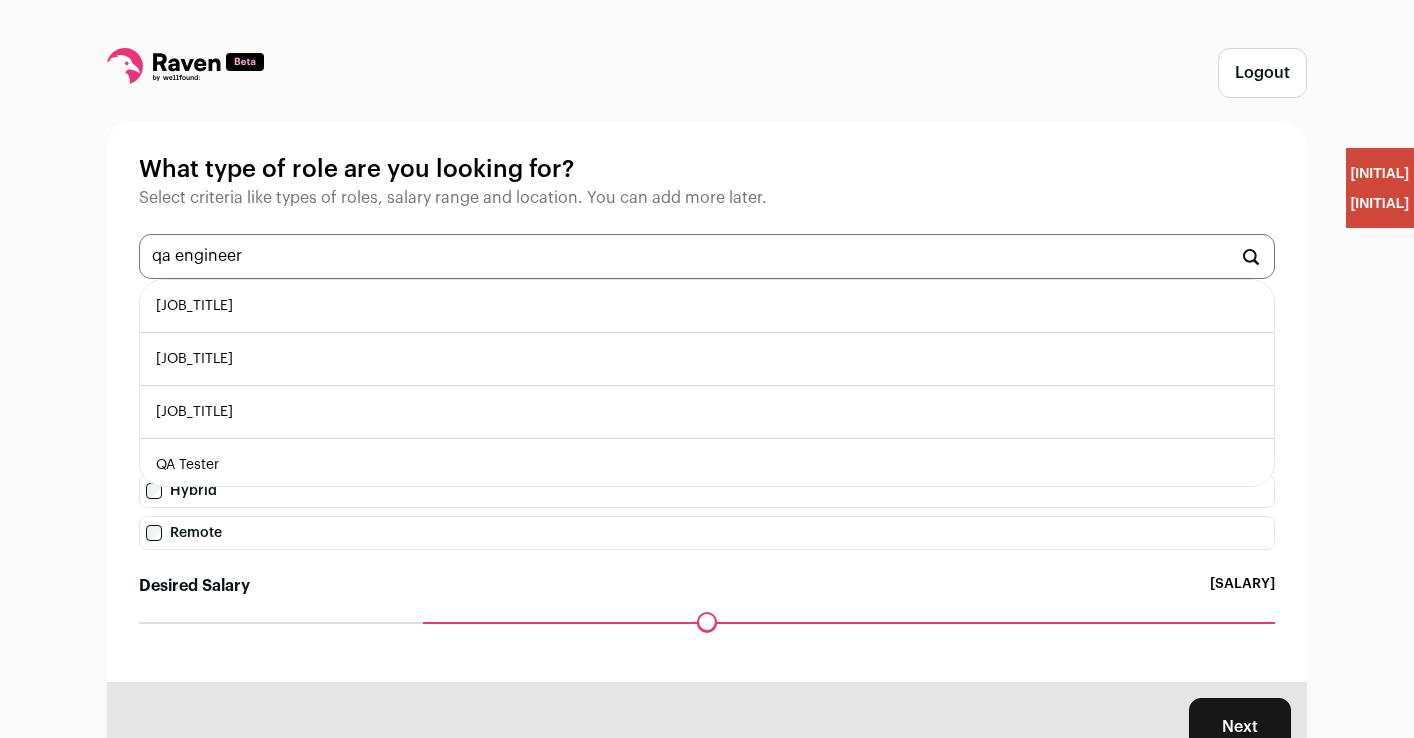 click on "[JOB_TITLE]" at bounding box center [707, 306] 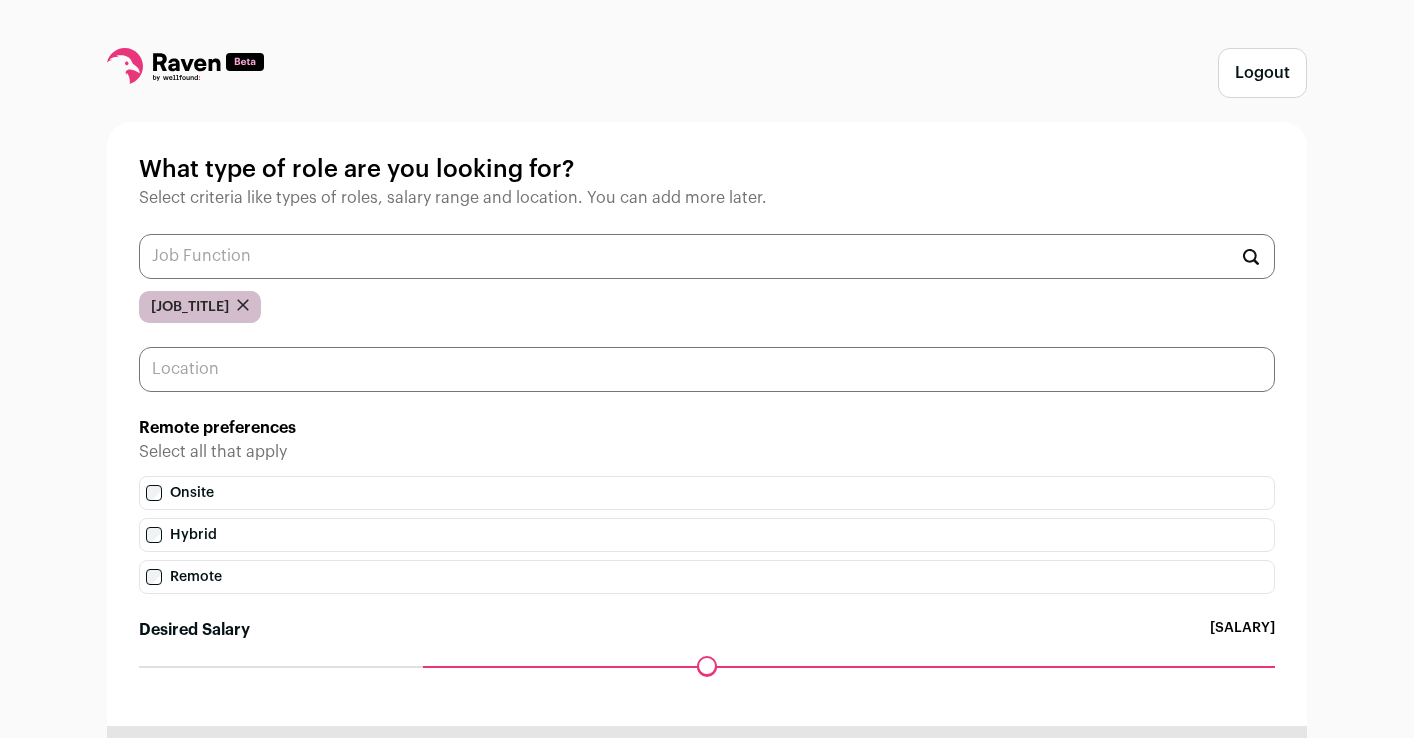 click at bounding box center (707, 369) 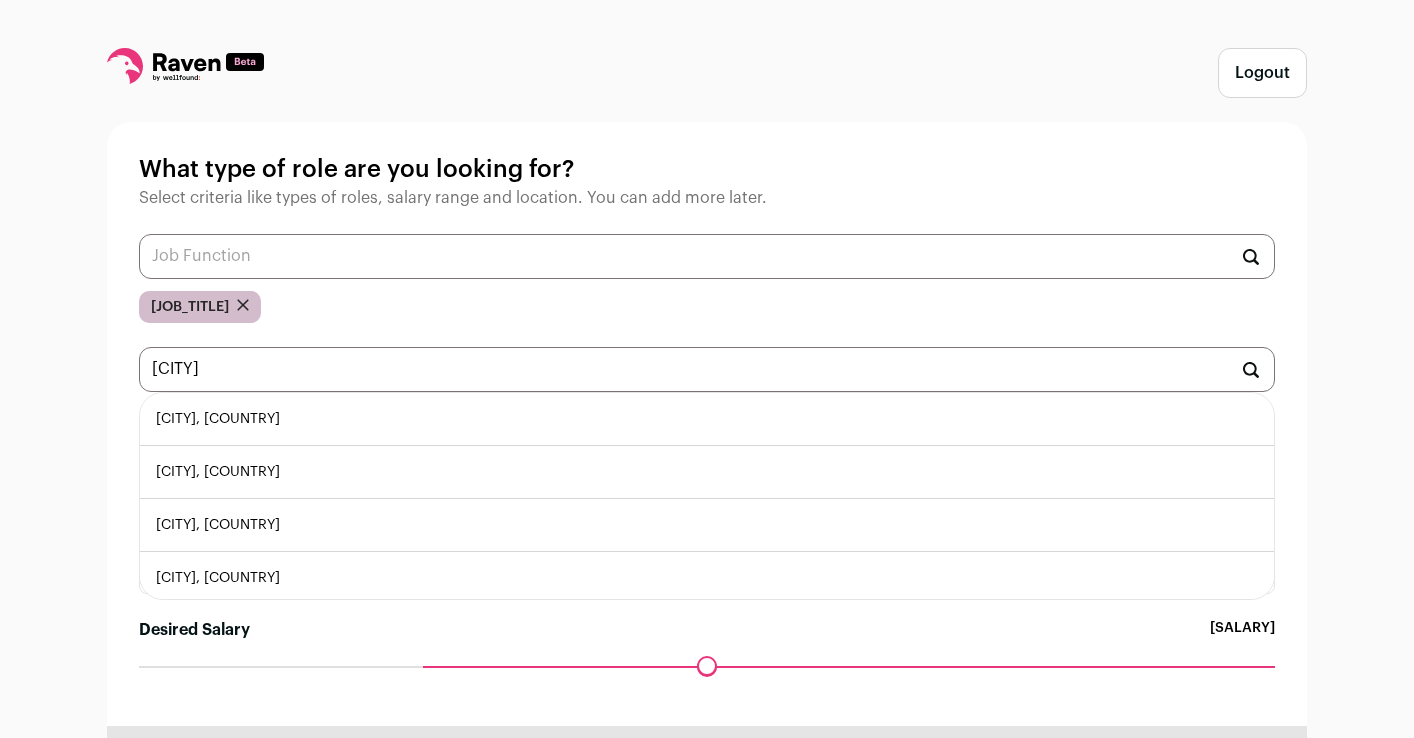 click on "[CITY], [COUNTRY]" at bounding box center (707, 419) 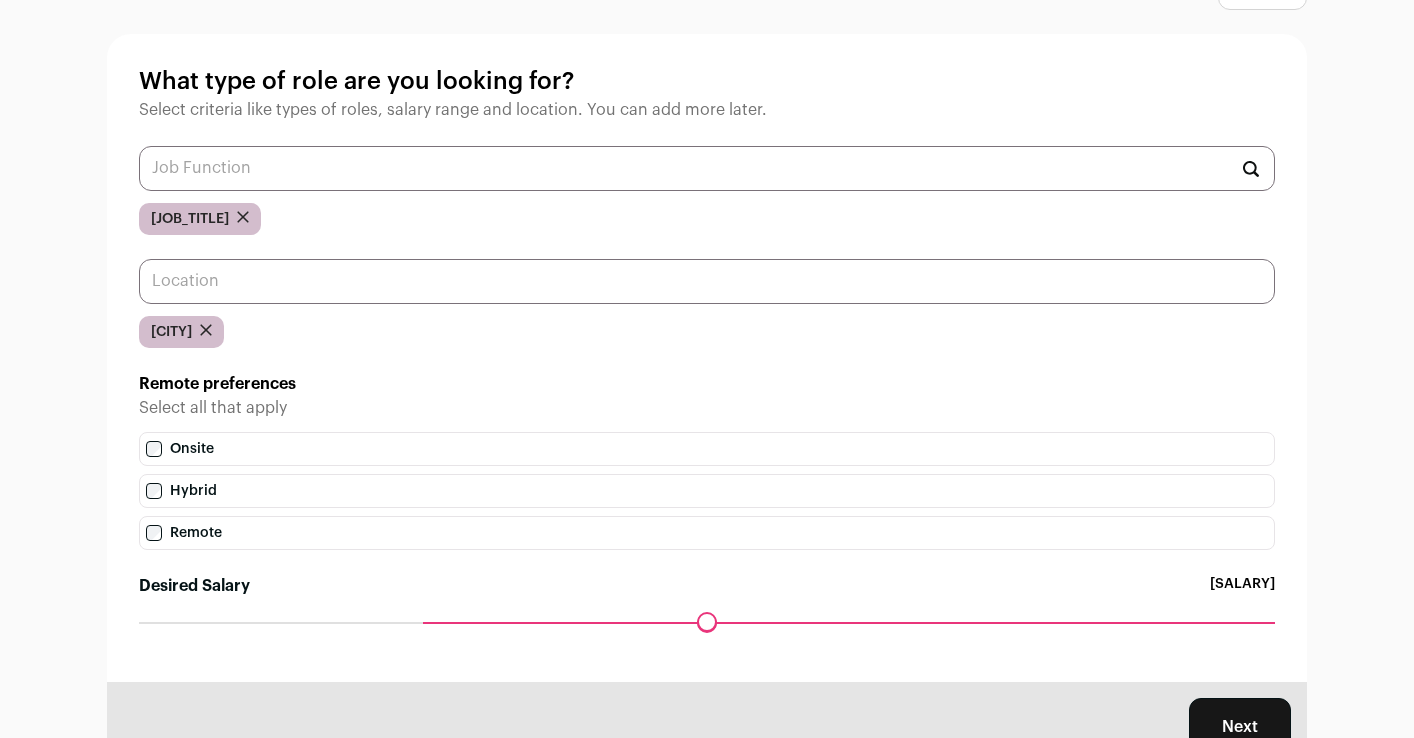 scroll, scrollTop: 84, scrollLeft: 0, axis: vertical 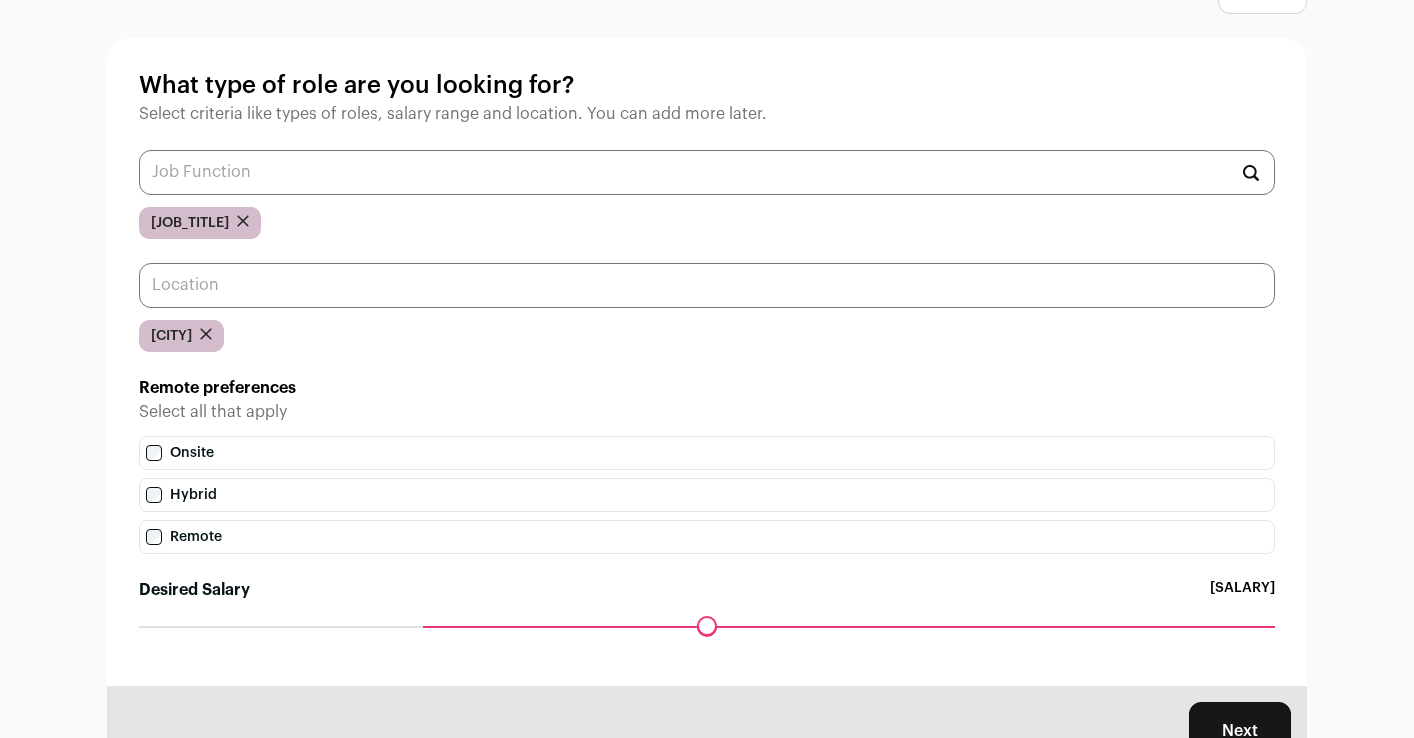 click at bounding box center (707, 285) 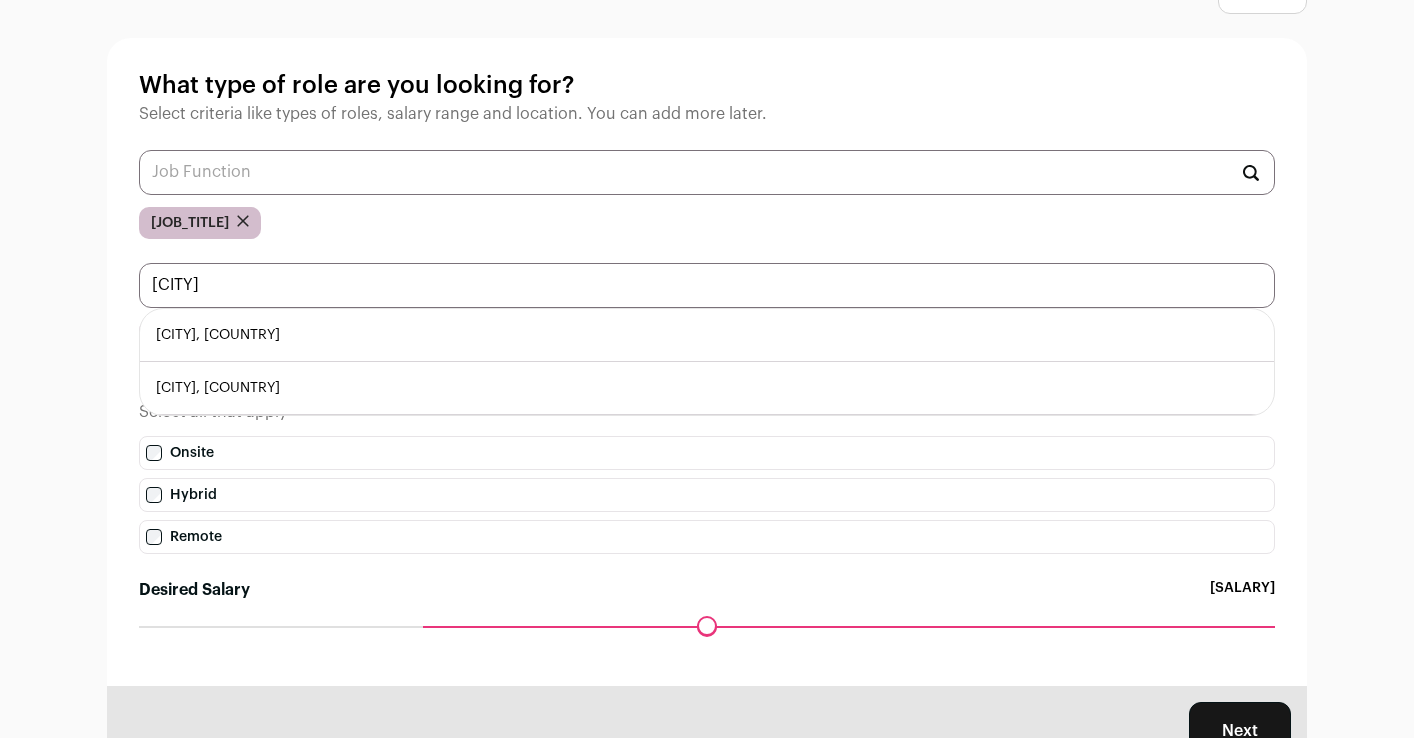 type on "[CITY]" 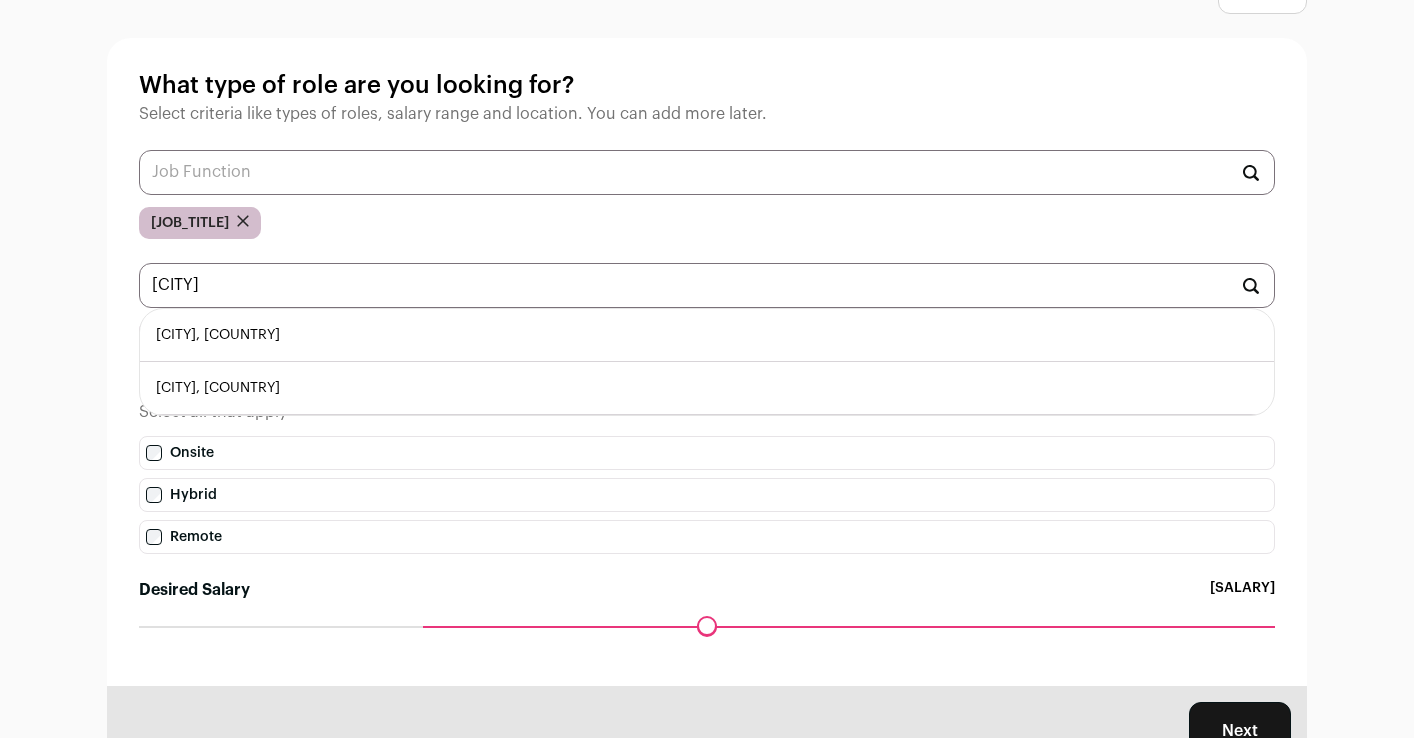click on "[CITY], [COUNTRY]" at bounding box center (707, 335) 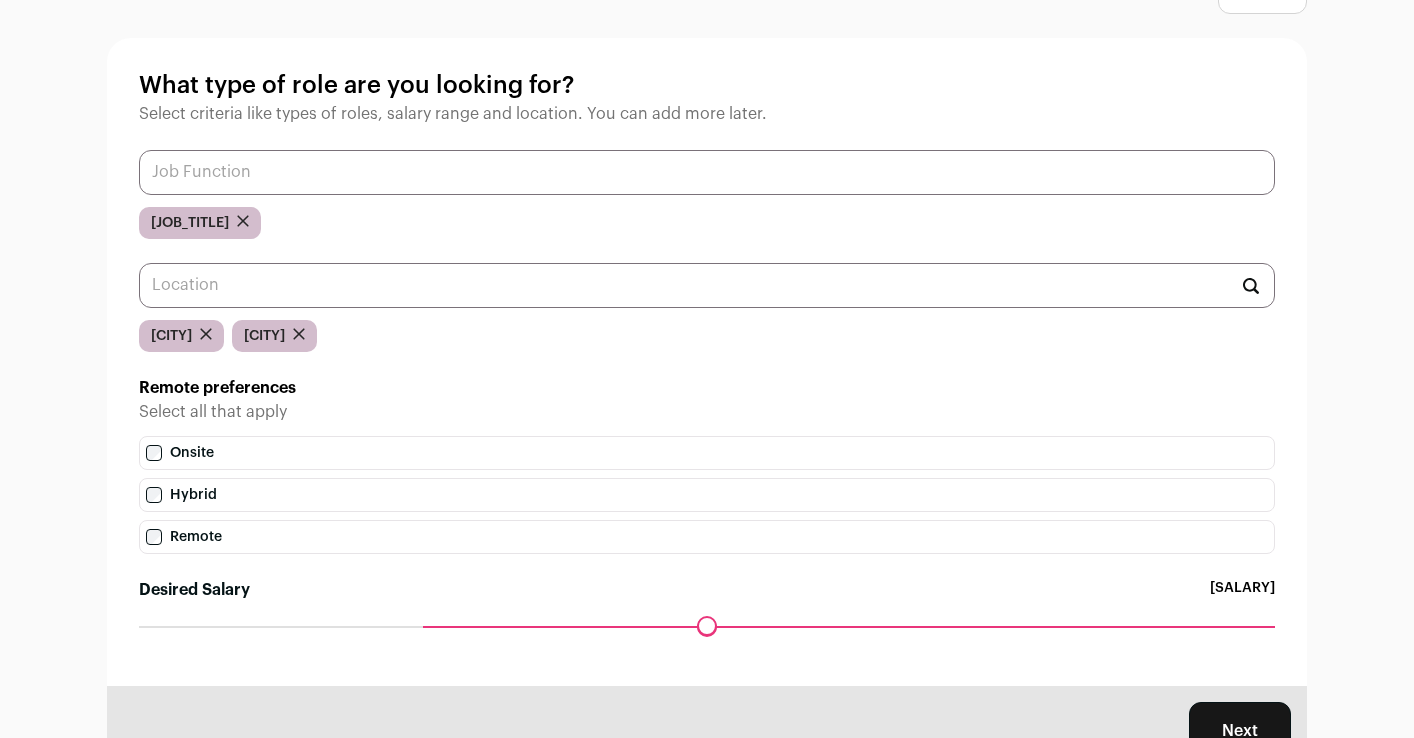 click at bounding box center (707, 172) 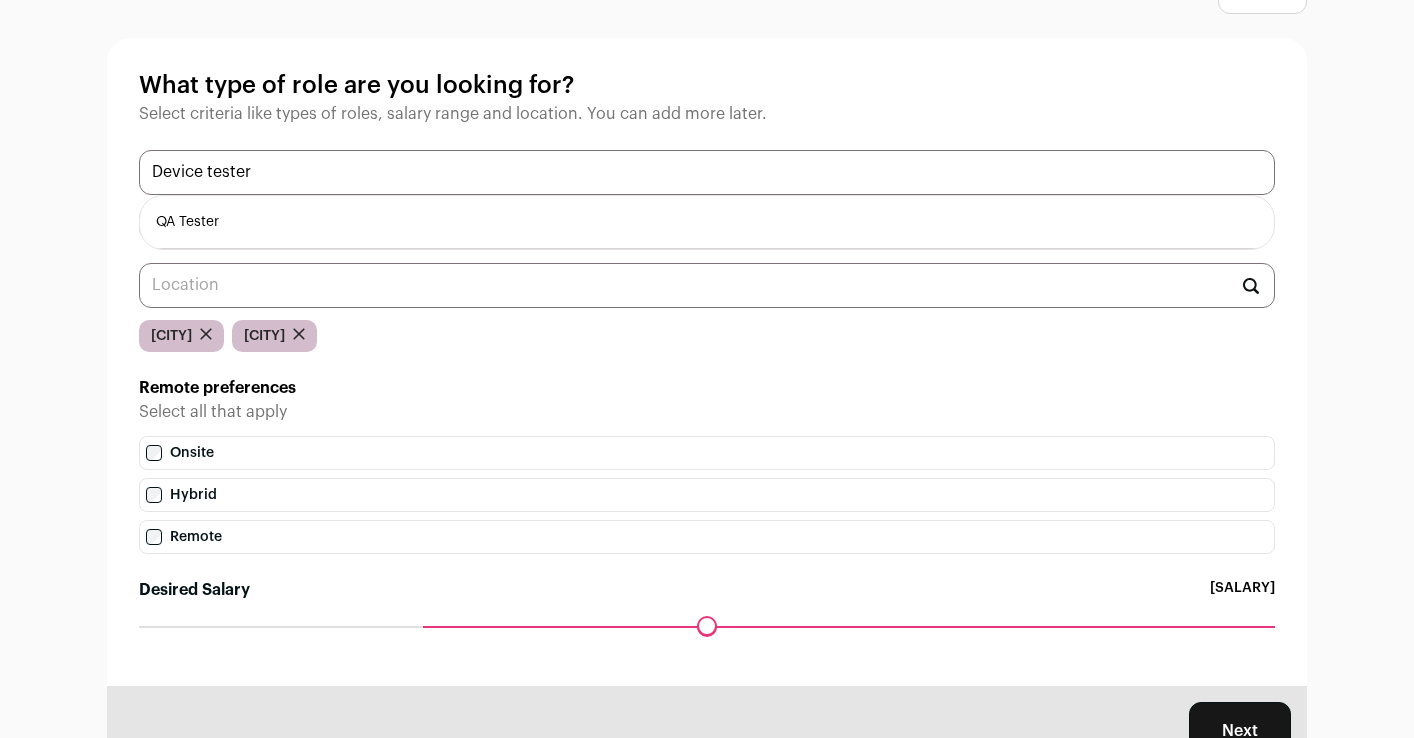 click on "Device tester" at bounding box center (707, 172) 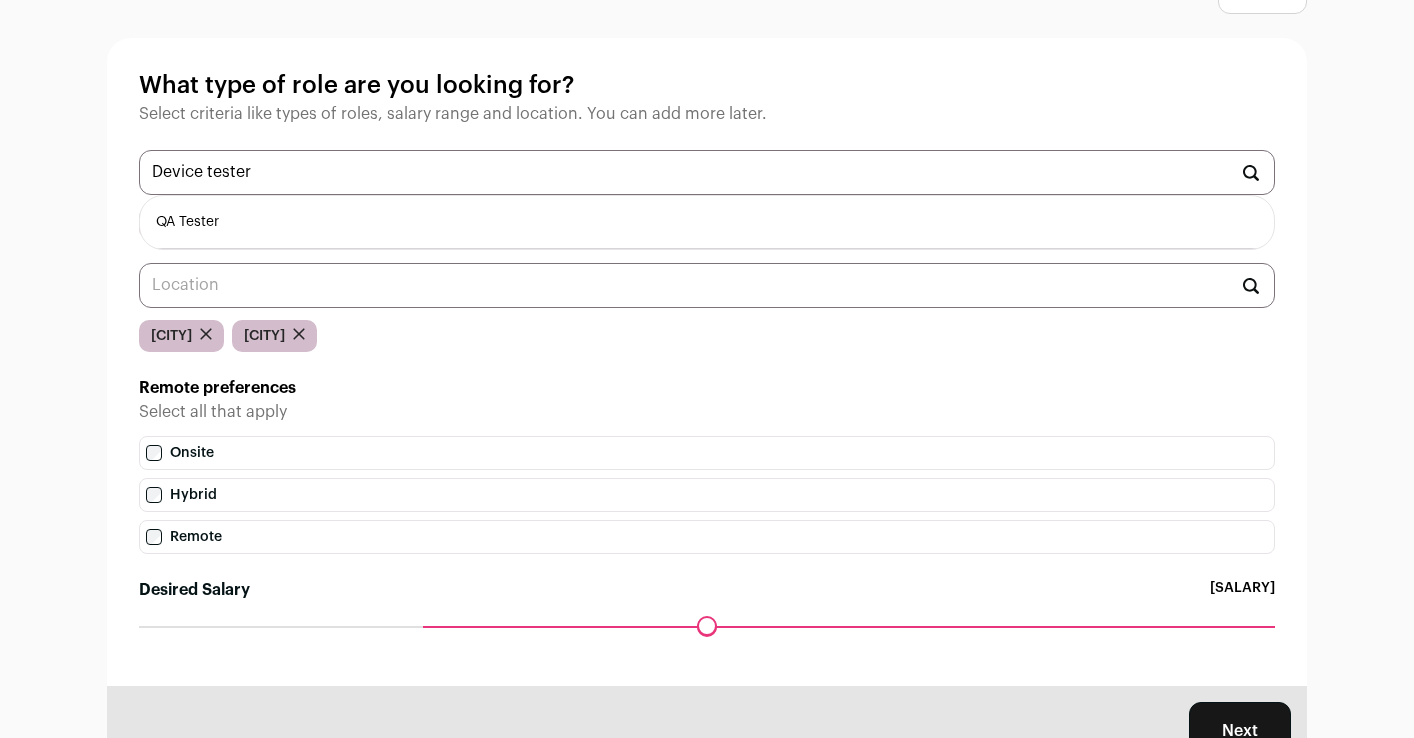 click on "QA Tester" at bounding box center (707, 222) 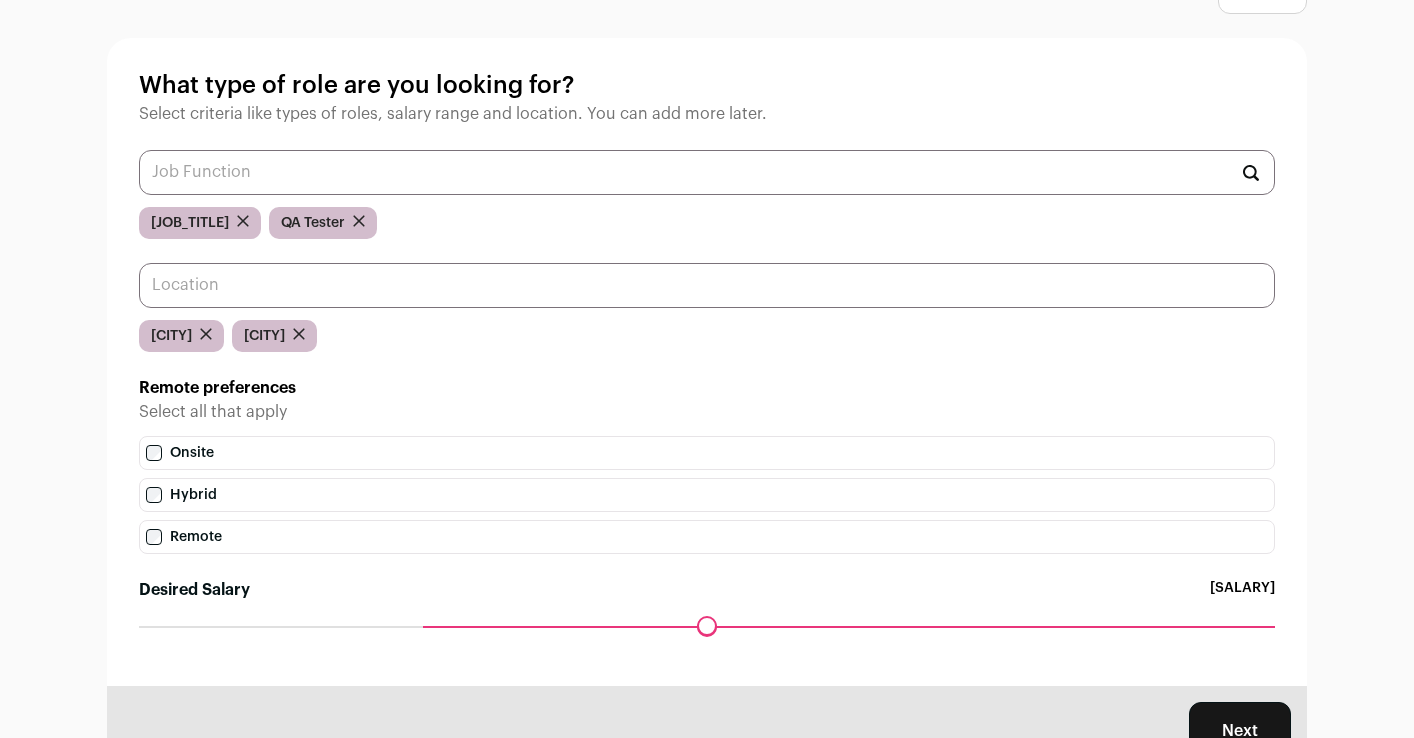 click at bounding box center (707, 285) 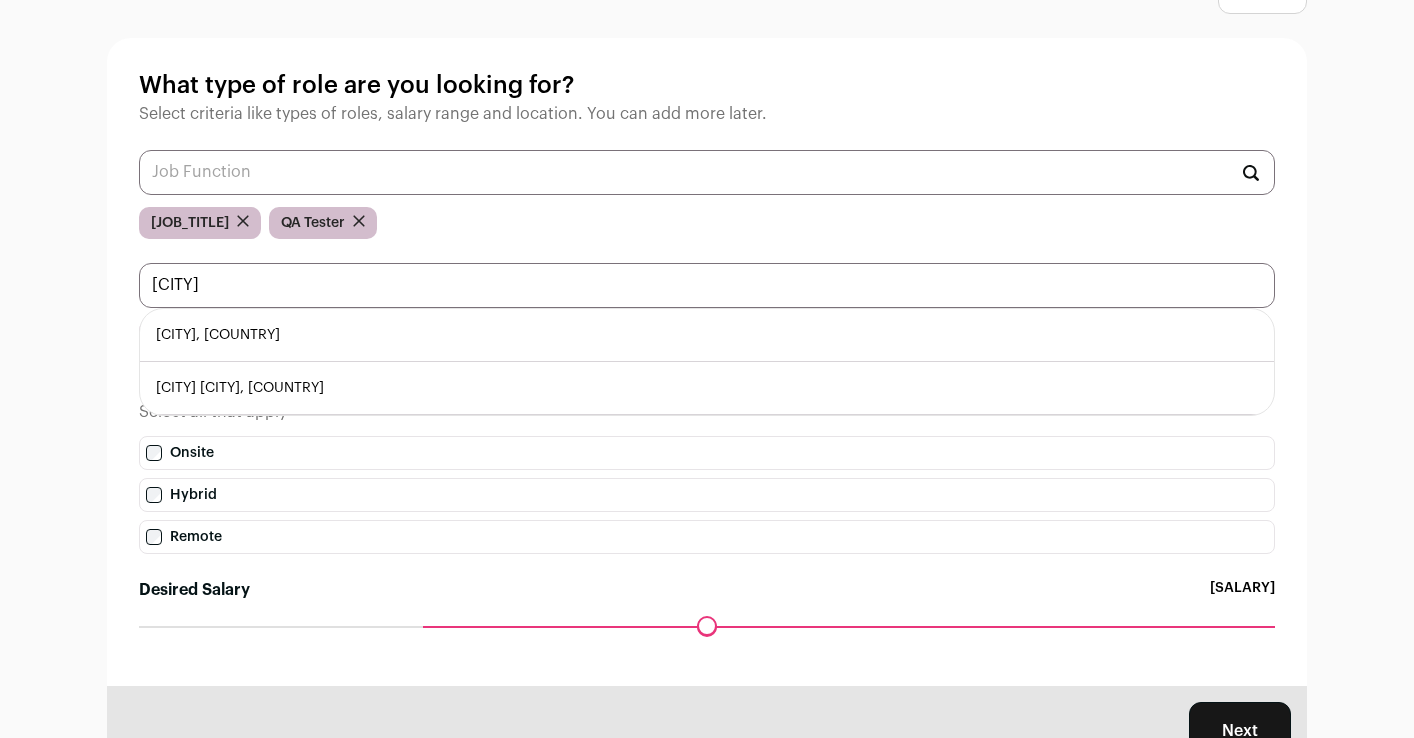 type on "[CITY]" 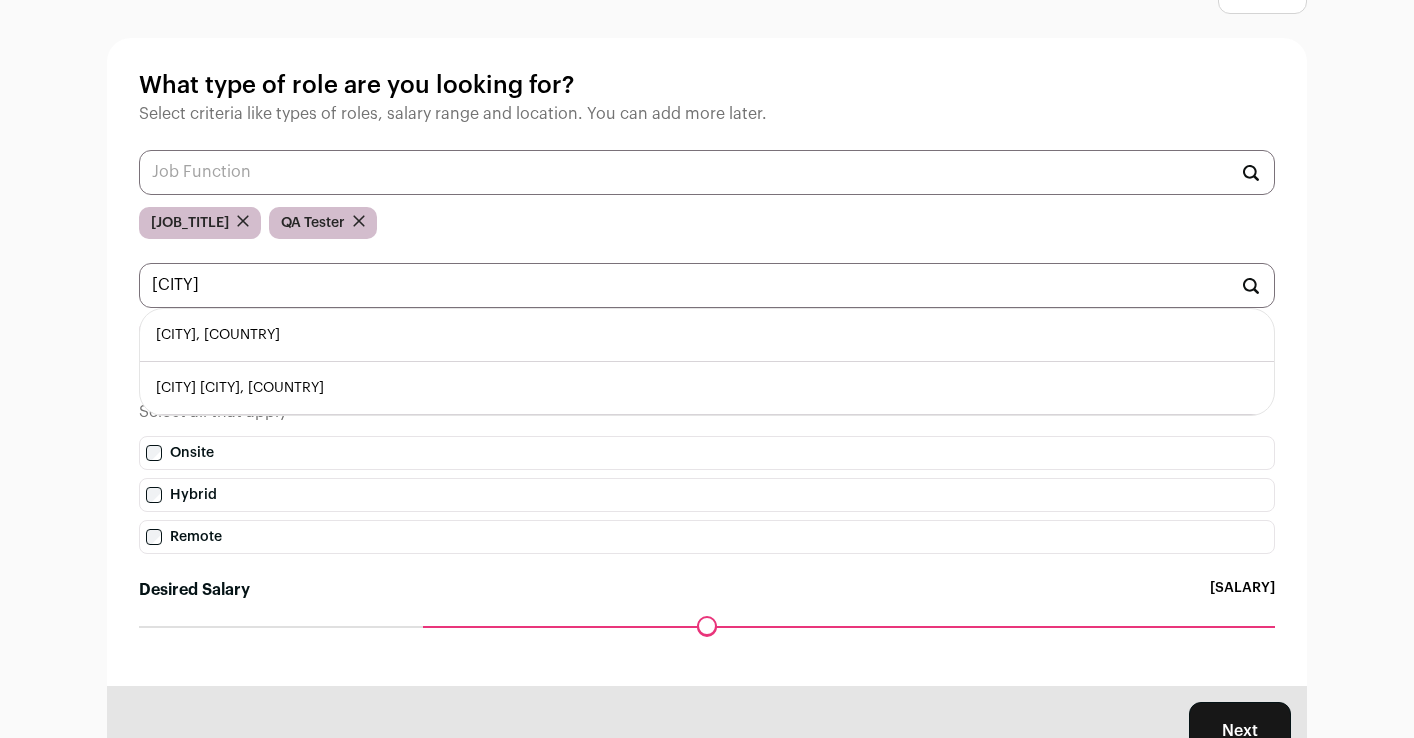 click on "[CITY], [COUNTRY]" at bounding box center [707, 335] 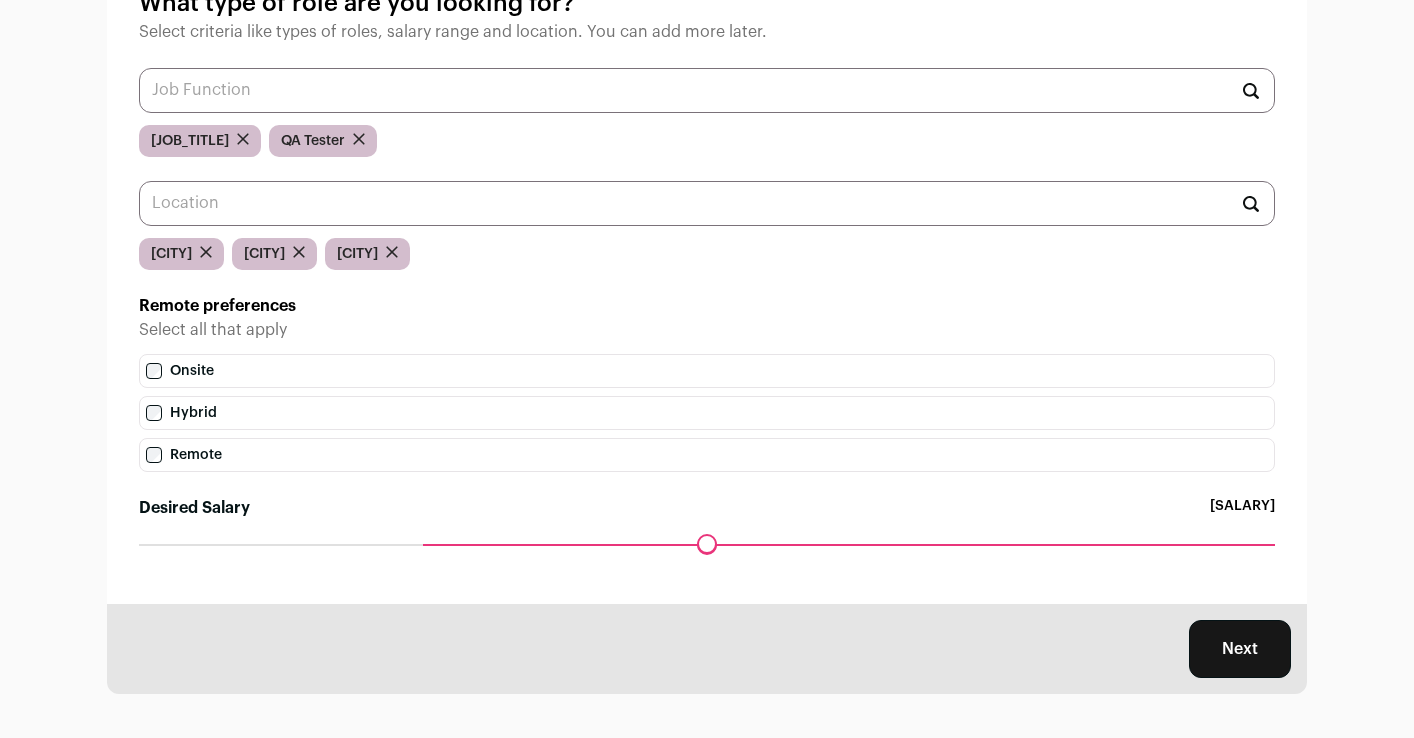 scroll, scrollTop: 170, scrollLeft: 0, axis: vertical 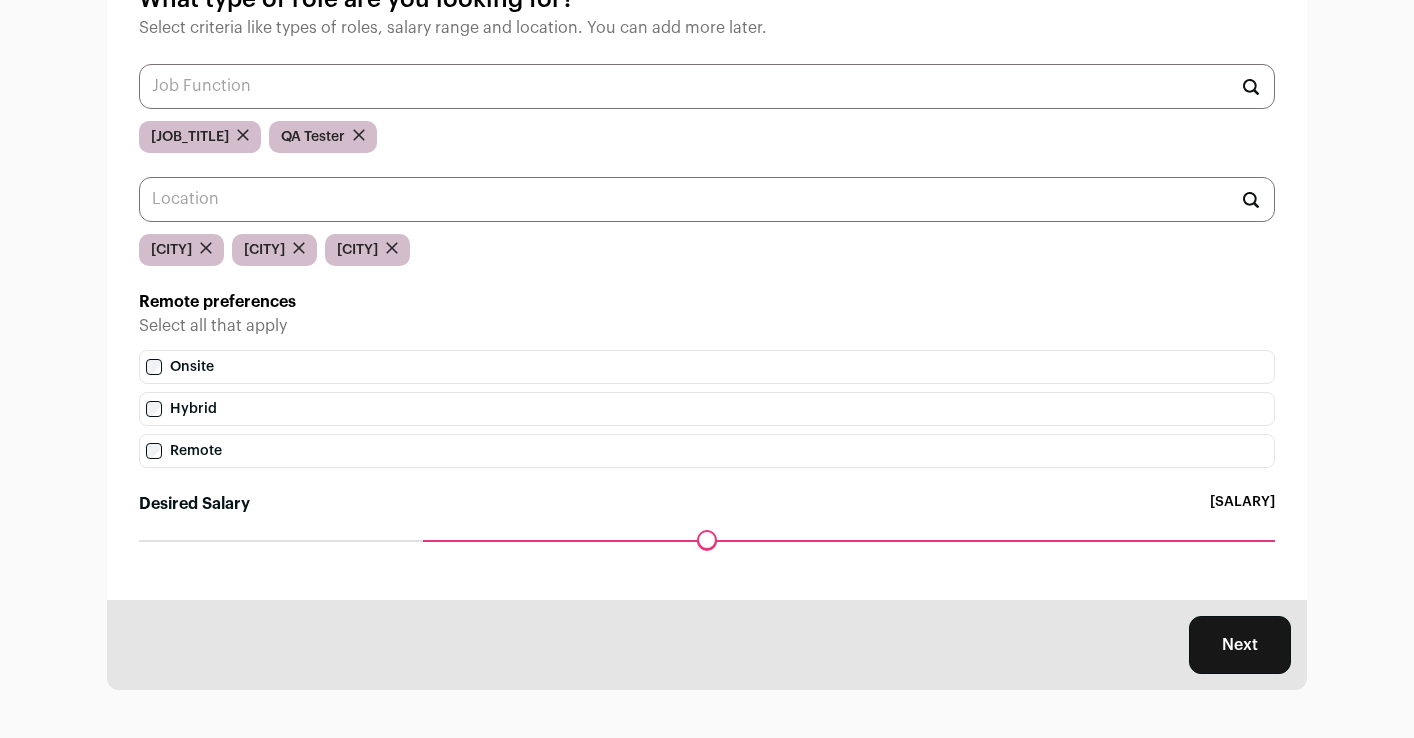 drag, startPoint x: 1235, startPoint y: 641, endPoint x: 1155, endPoint y: 573, distance: 104.99524 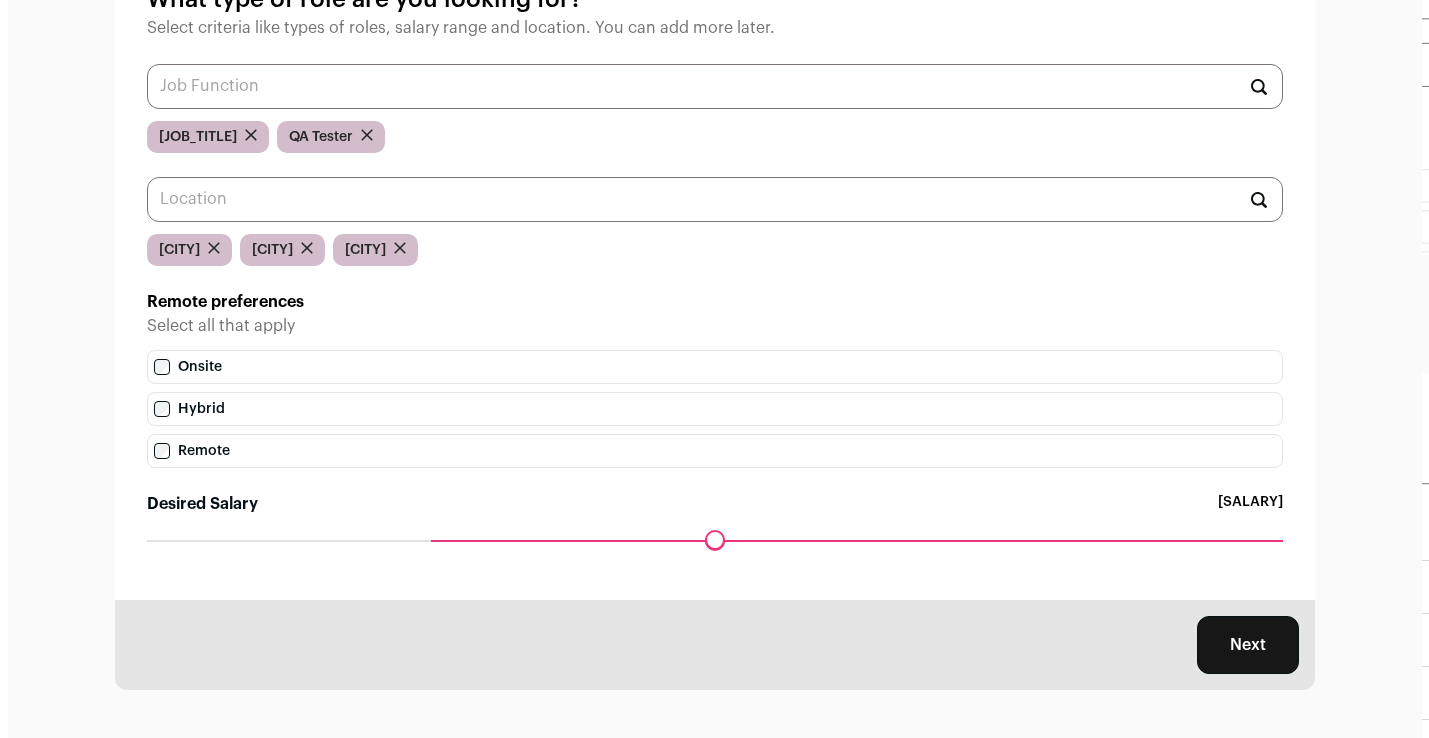scroll, scrollTop: 0, scrollLeft: 0, axis: both 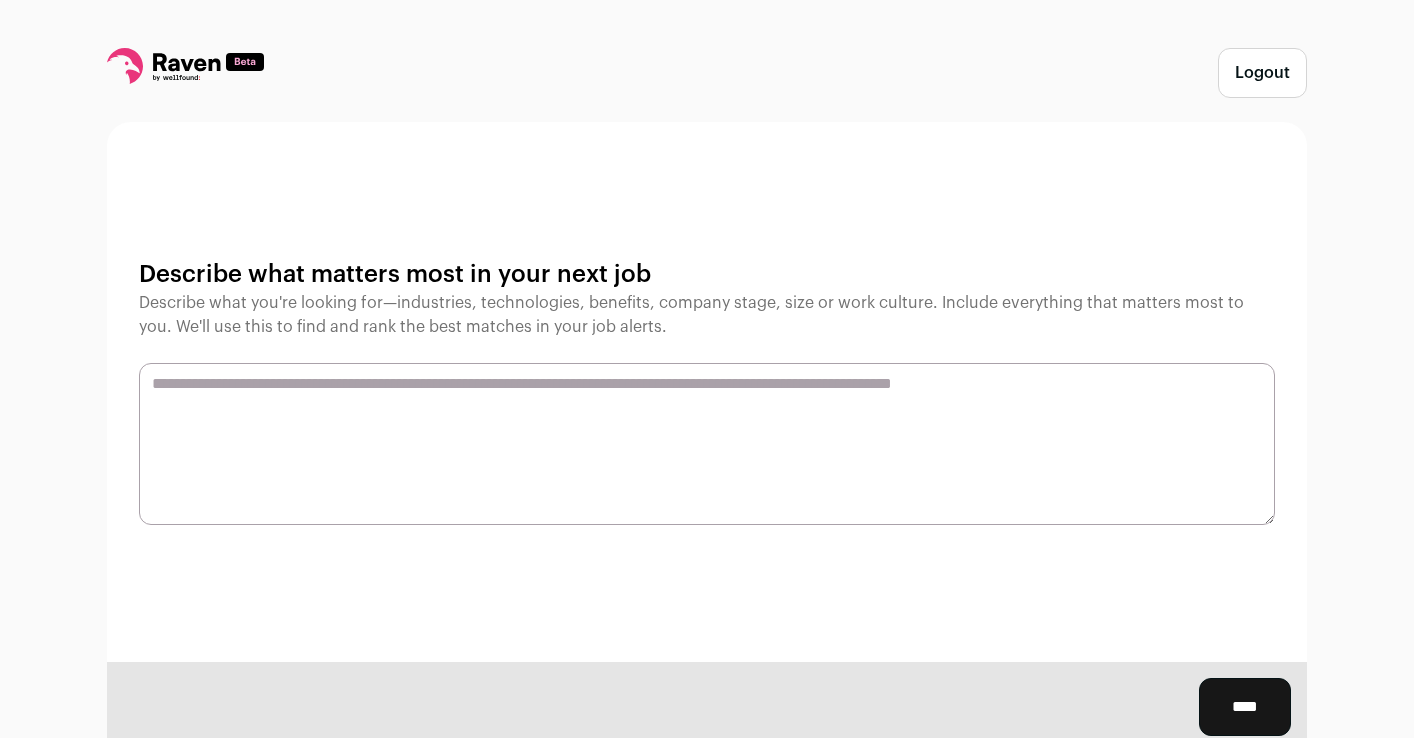 drag, startPoint x: 652, startPoint y: 278, endPoint x: 211, endPoint y: 306, distance: 441.888 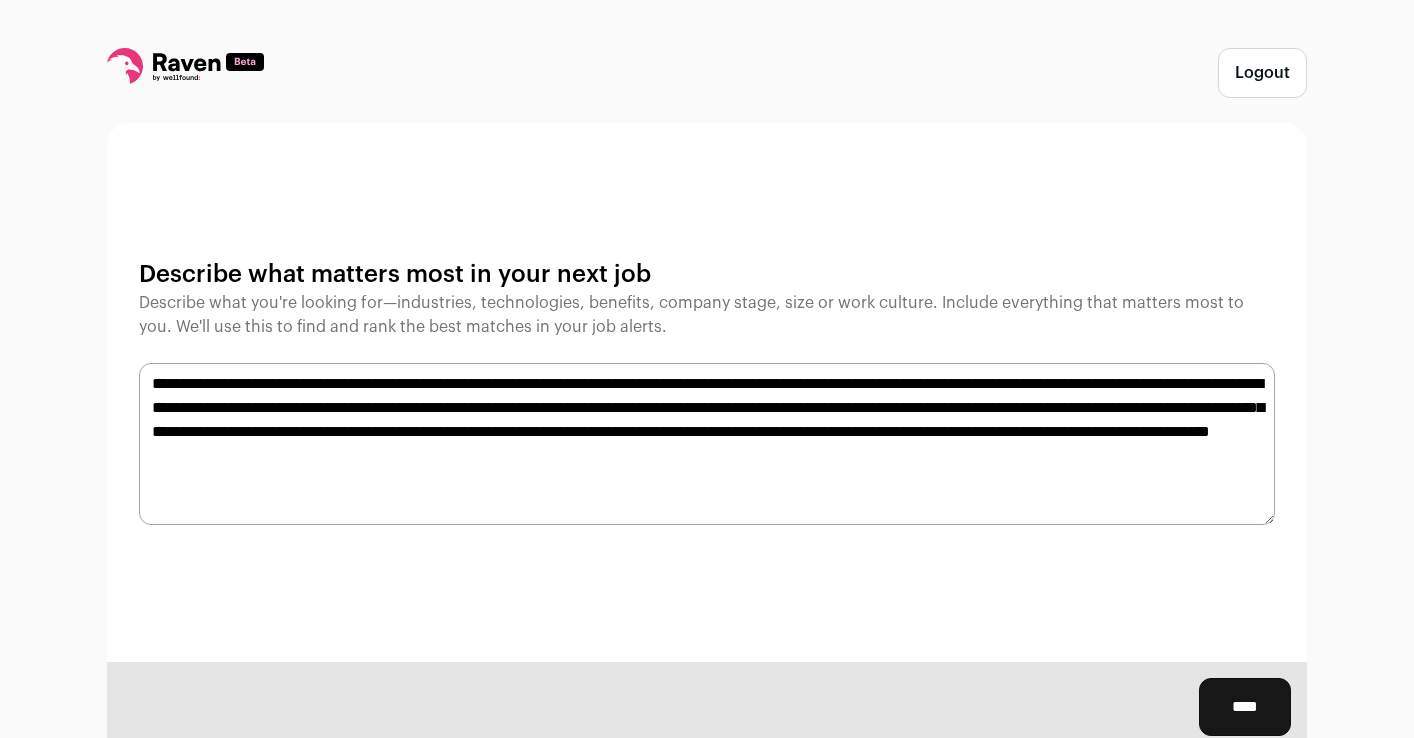 type on "**********" 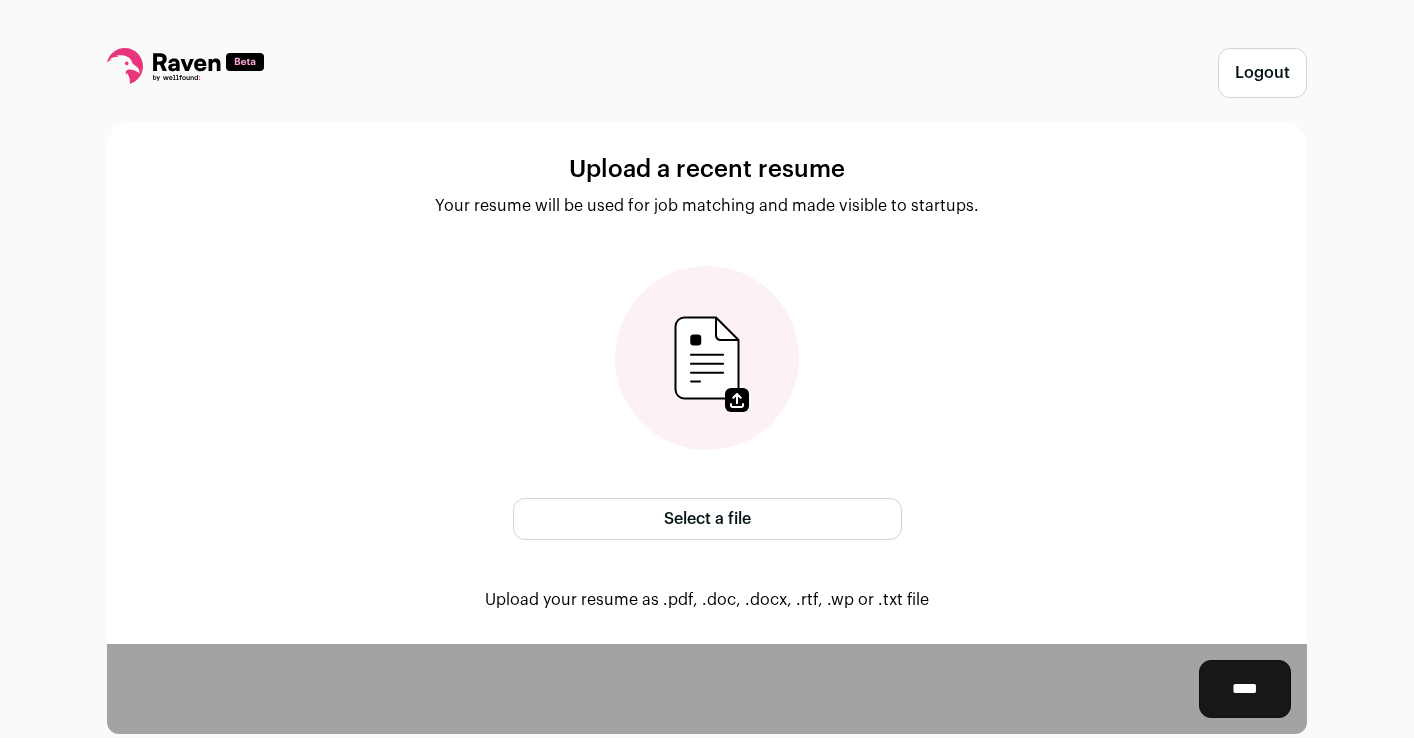 click on "Select a file" at bounding box center [707, 519] 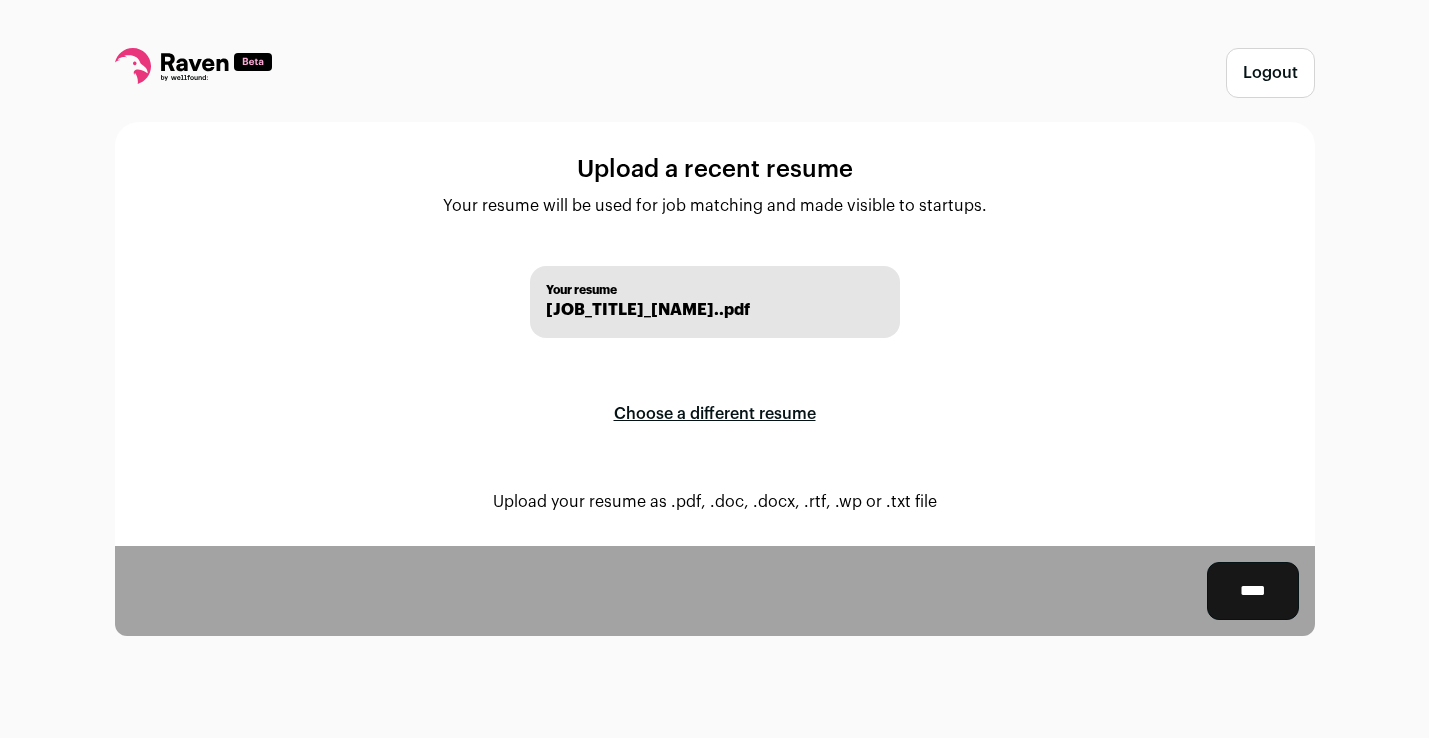 click on "****" at bounding box center [1253, 591] 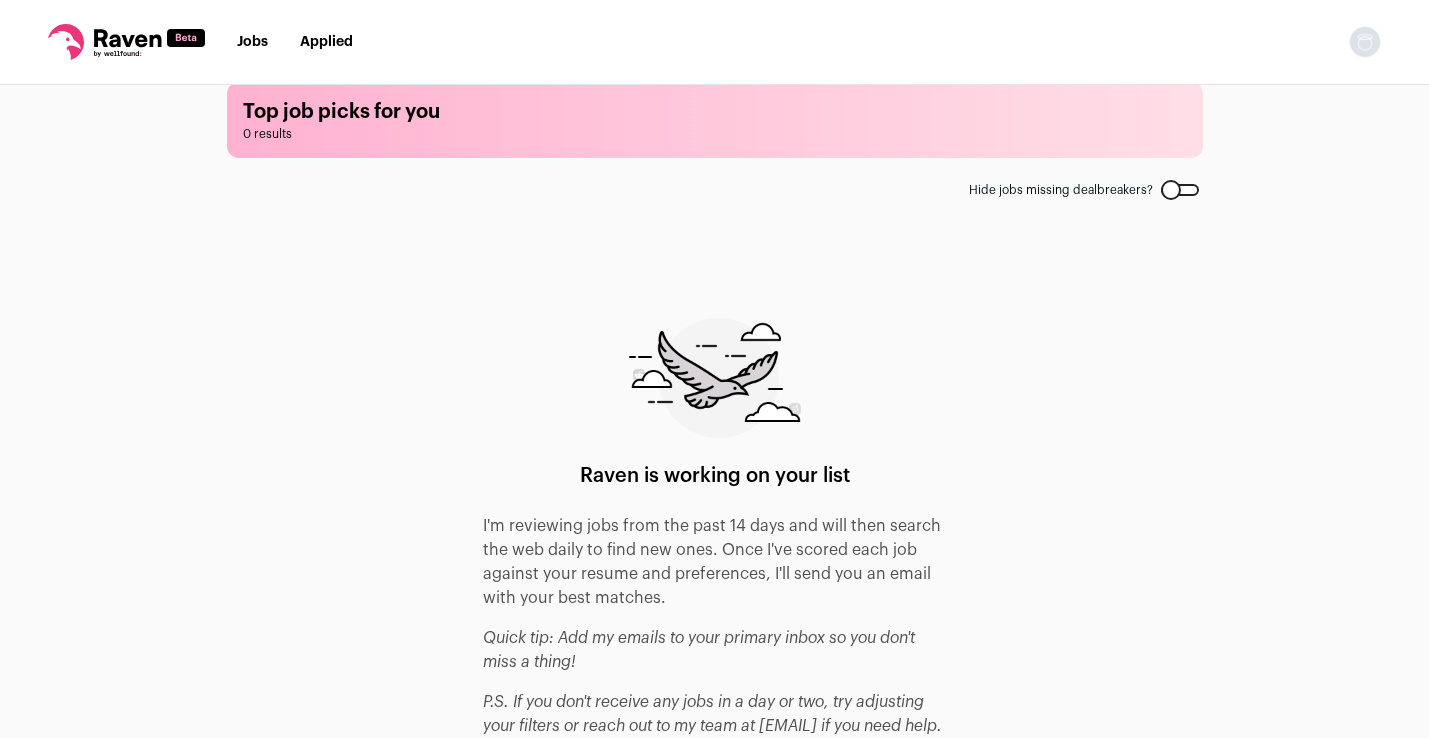 scroll, scrollTop: 0, scrollLeft: 0, axis: both 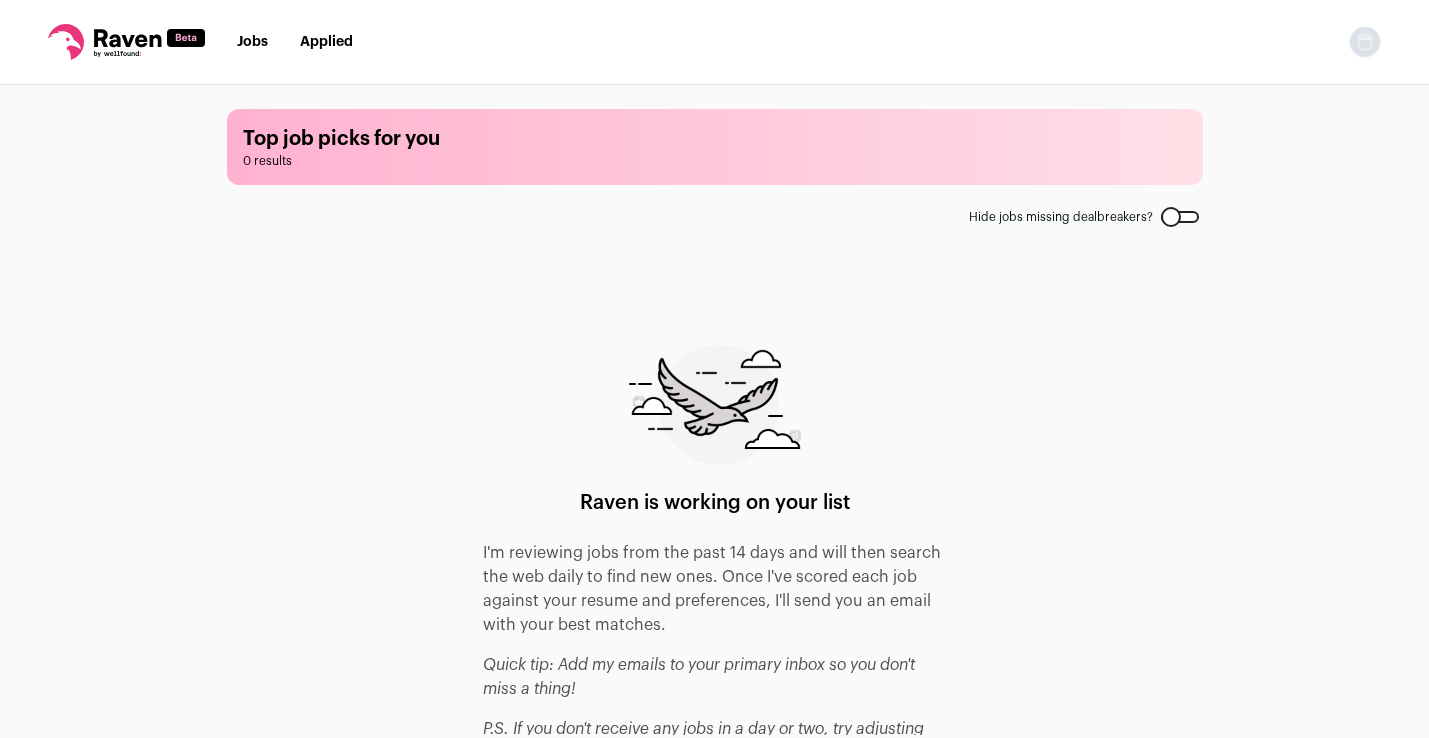 click on "Jobs" at bounding box center [252, 42] 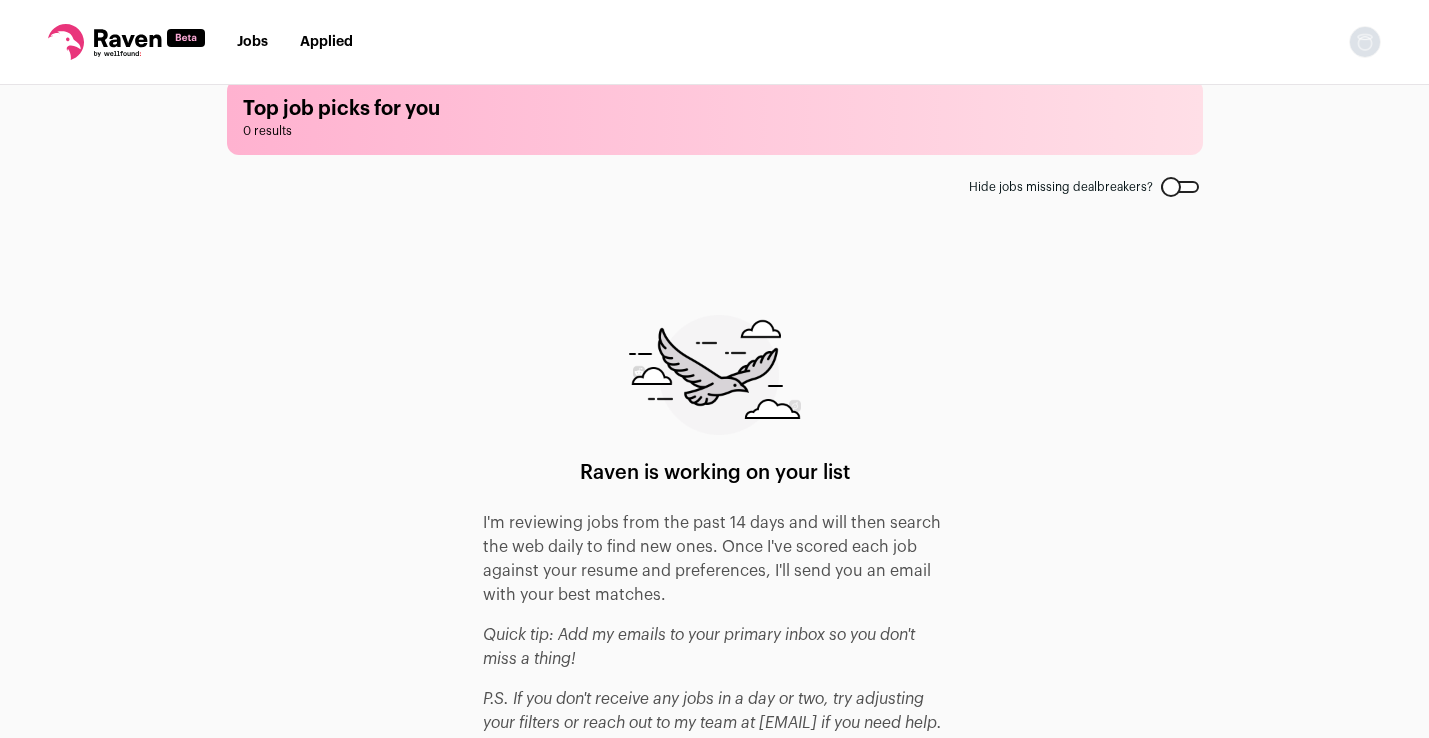 scroll, scrollTop: 0, scrollLeft: 0, axis: both 